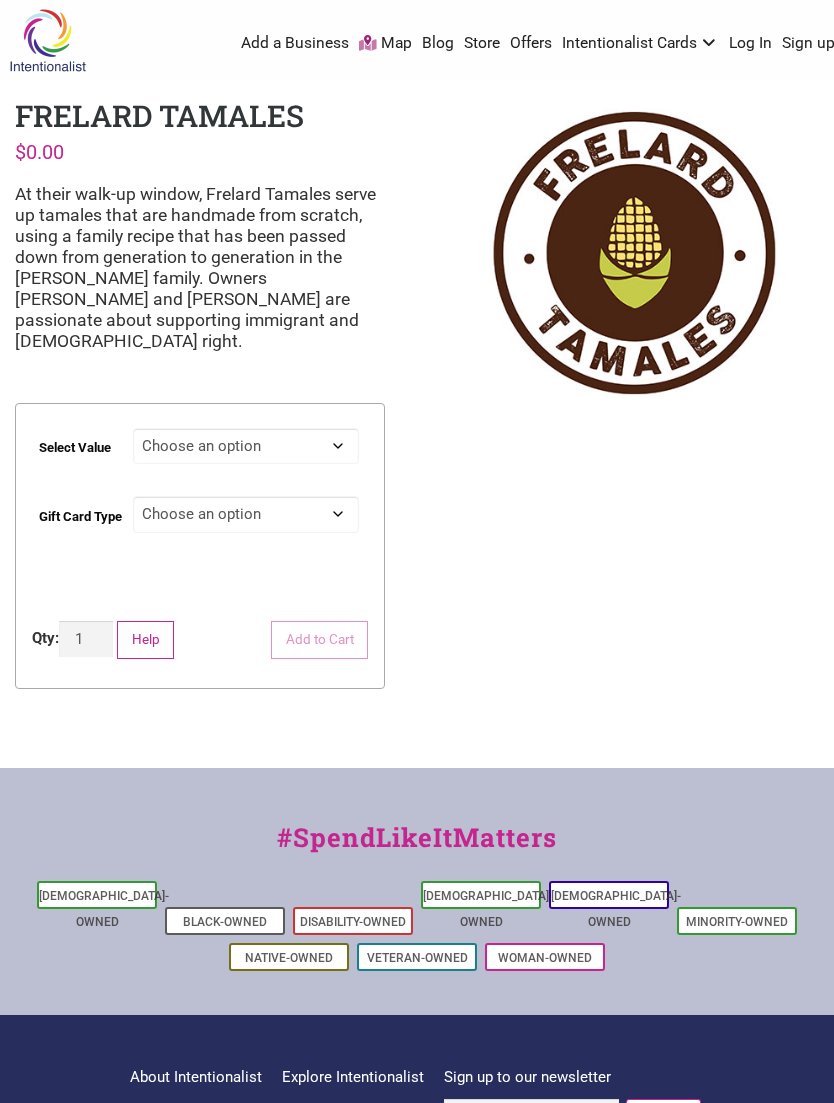scroll, scrollTop: 0, scrollLeft: 0, axis: both 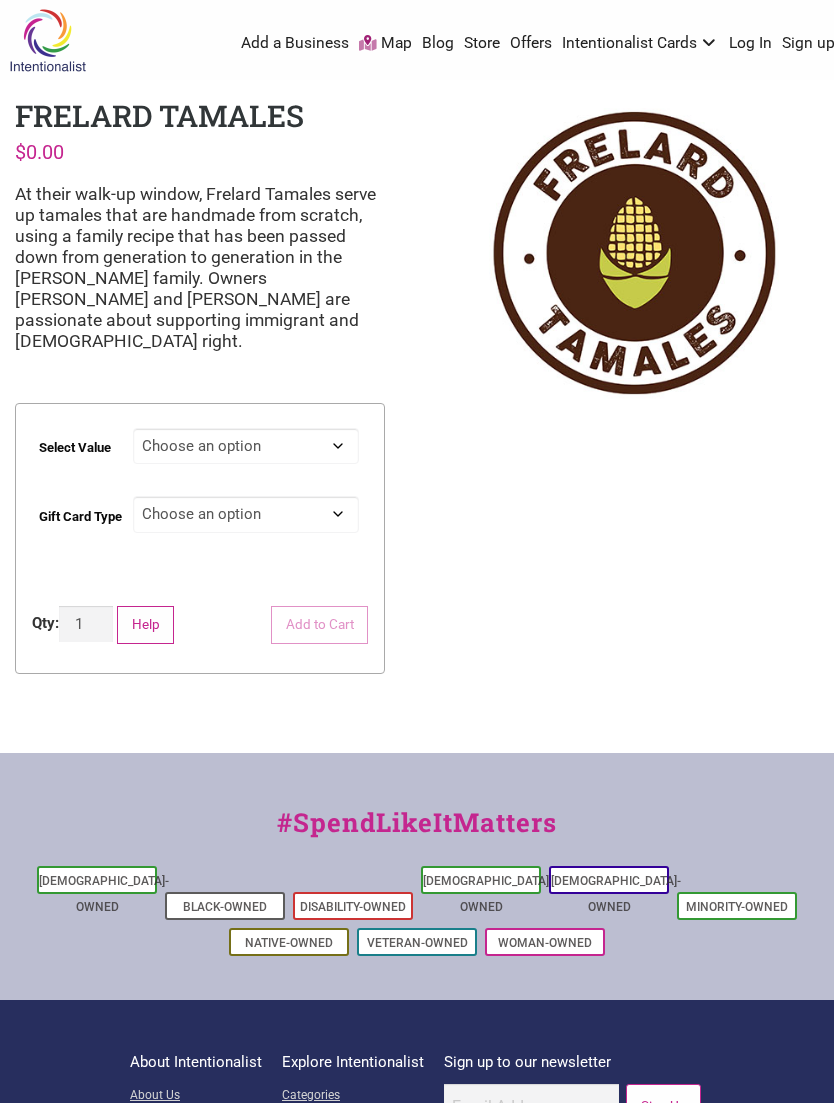 click on "Choose an option $25 $50 $100 $200 $500" 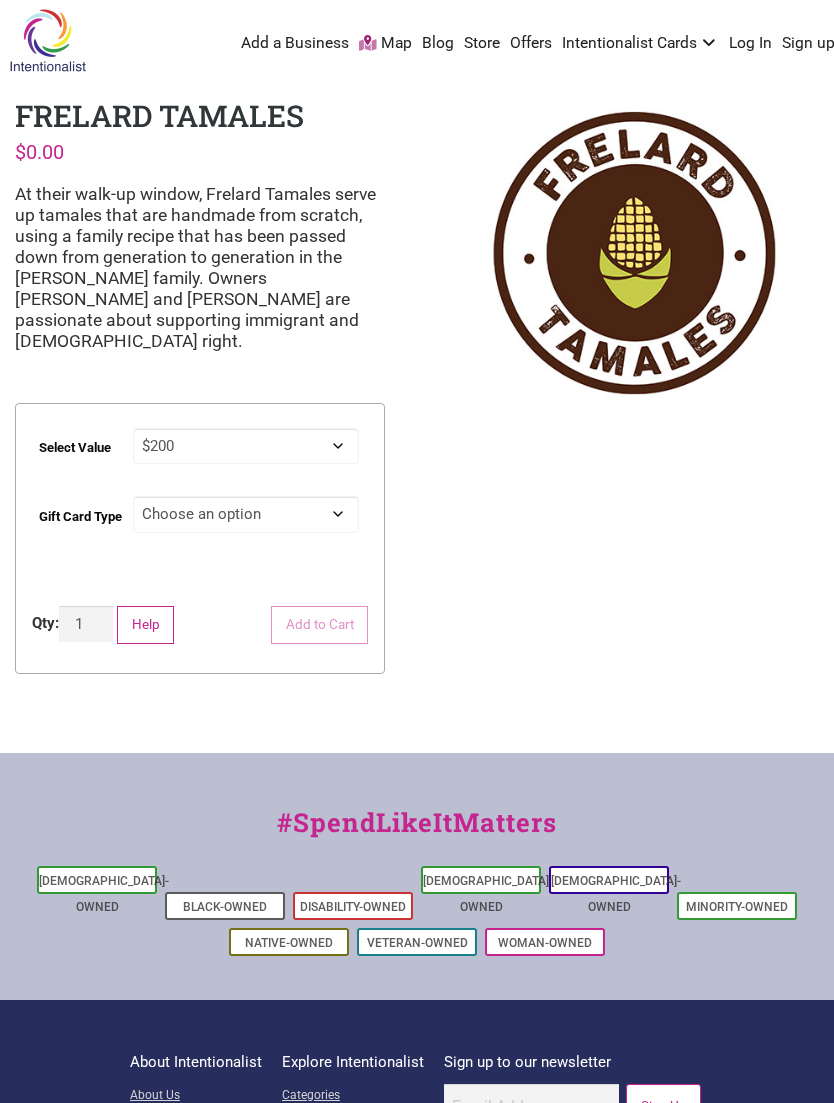 select on "$200" 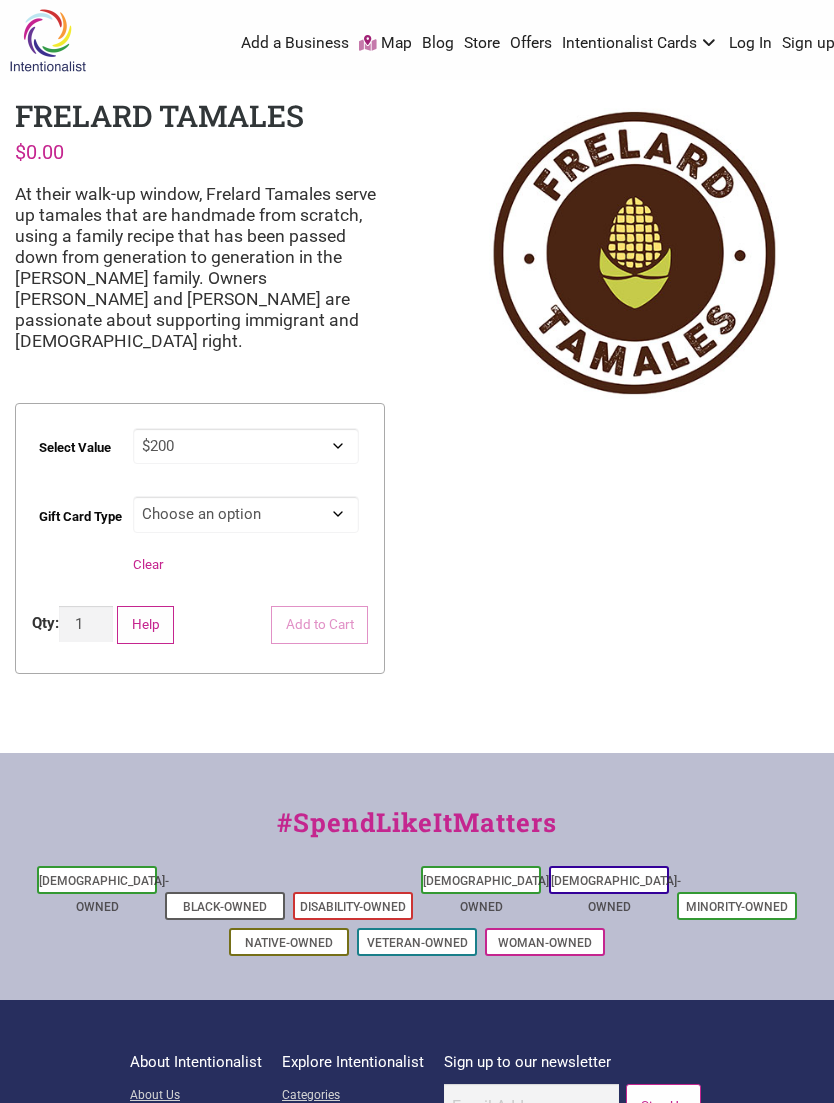 click on "Choose an option Physical" 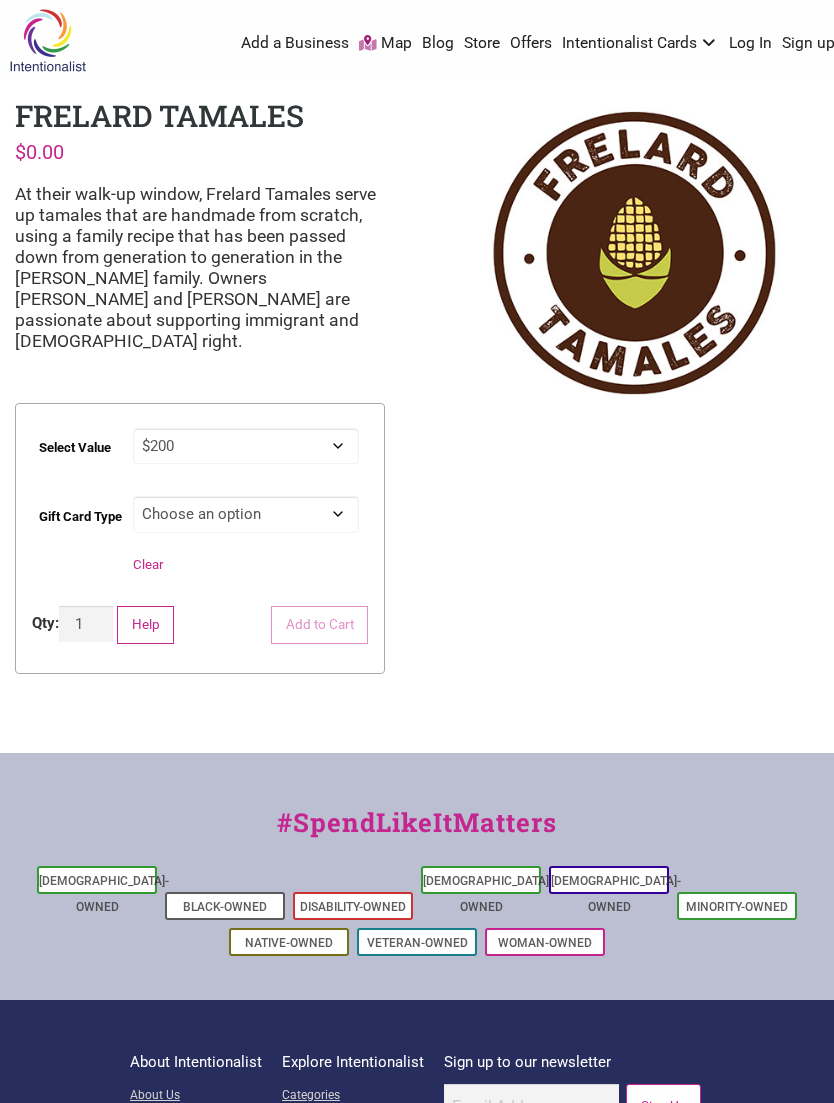 select on "Physical" 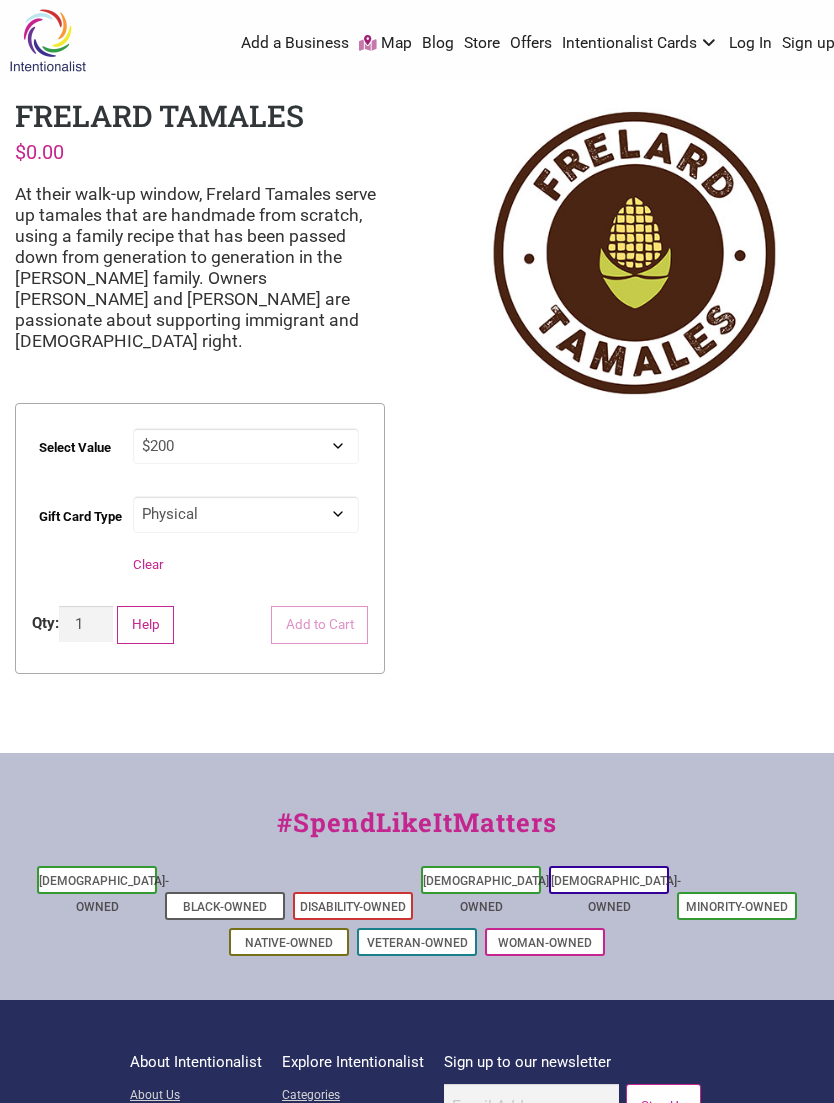 select on "$200" 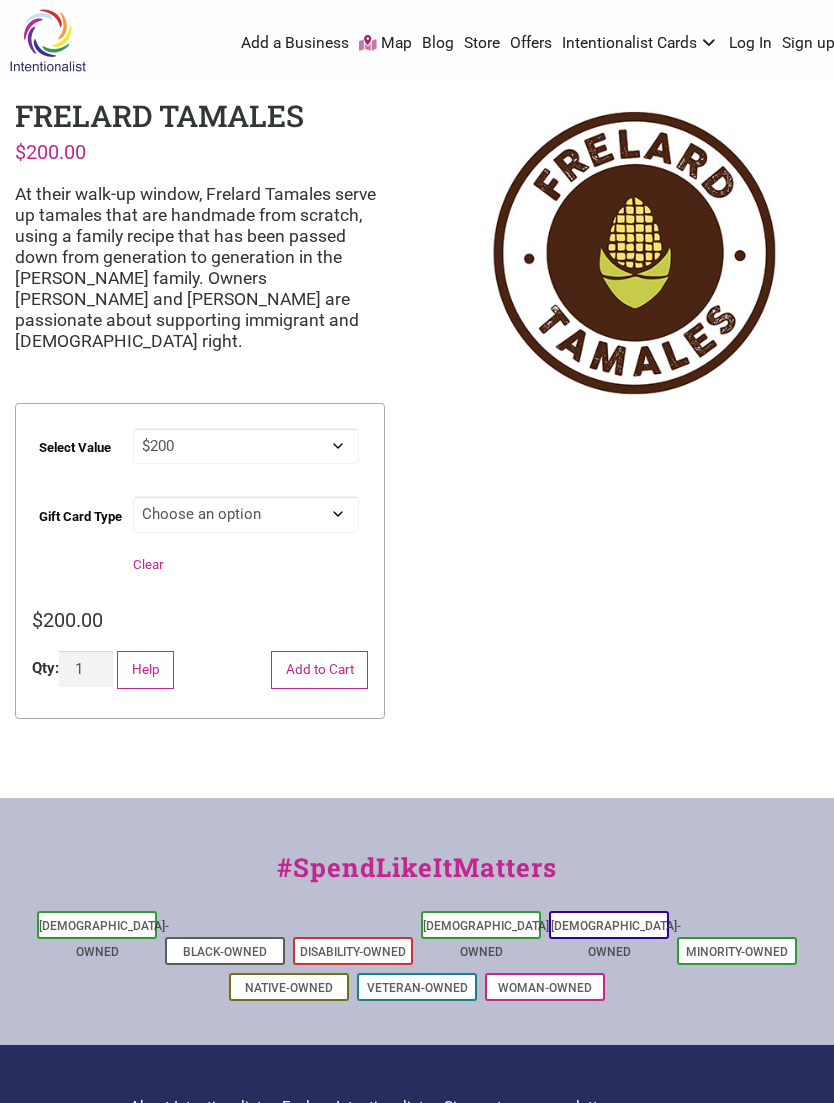 click on "Add to Cart" 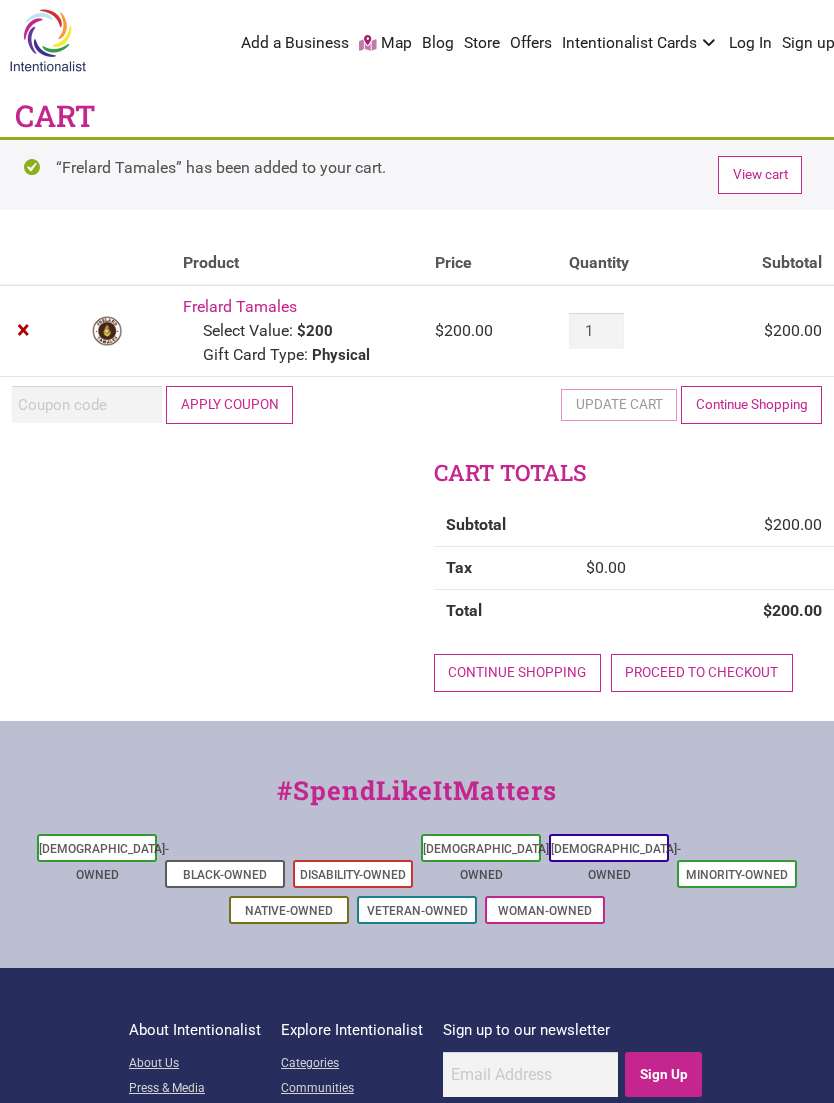 scroll, scrollTop: 0, scrollLeft: 0, axis: both 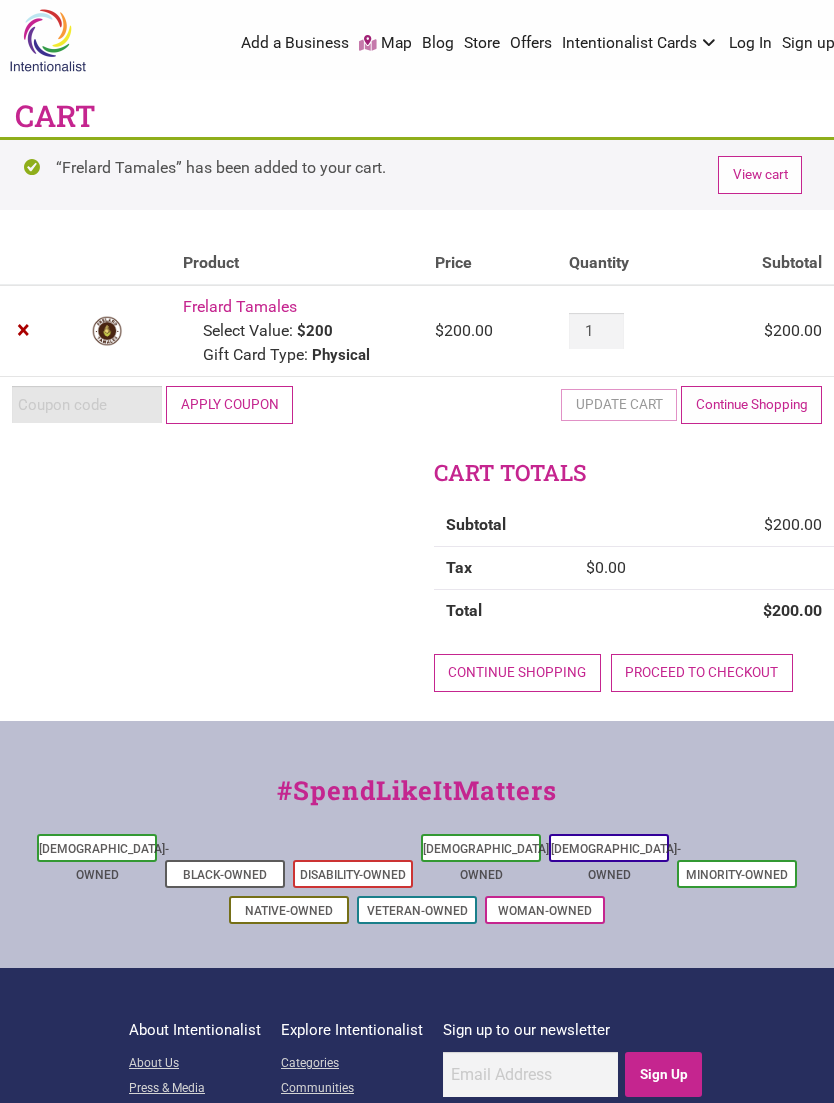 click on "Coupon:" at bounding box center [87, 404] 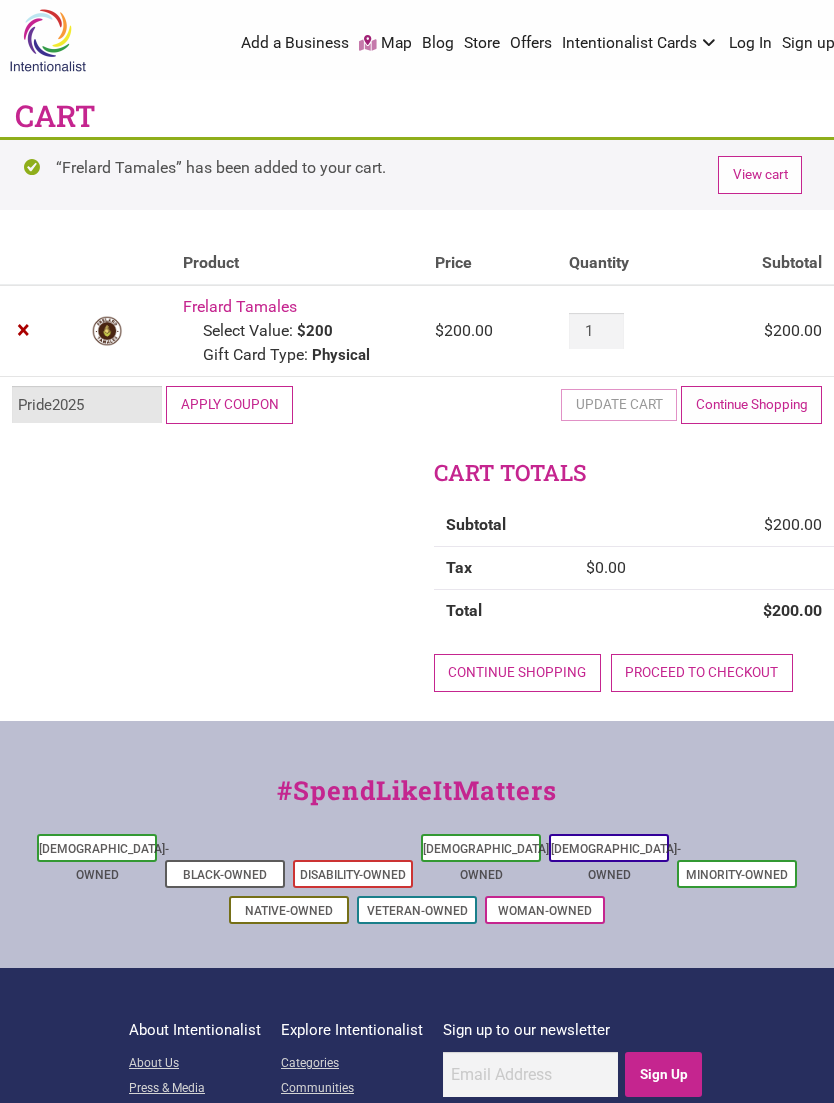 type on "Pride2025" 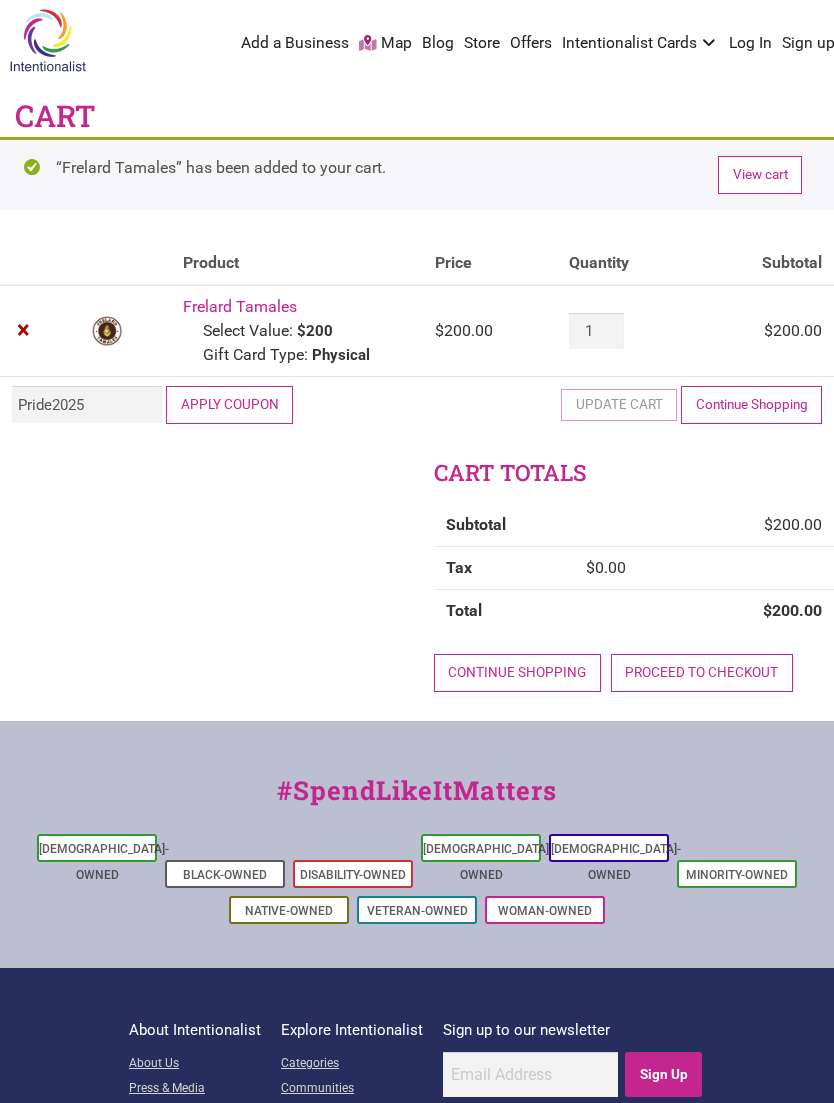 click on "Apply coupon" at bounding box center [229, 405] 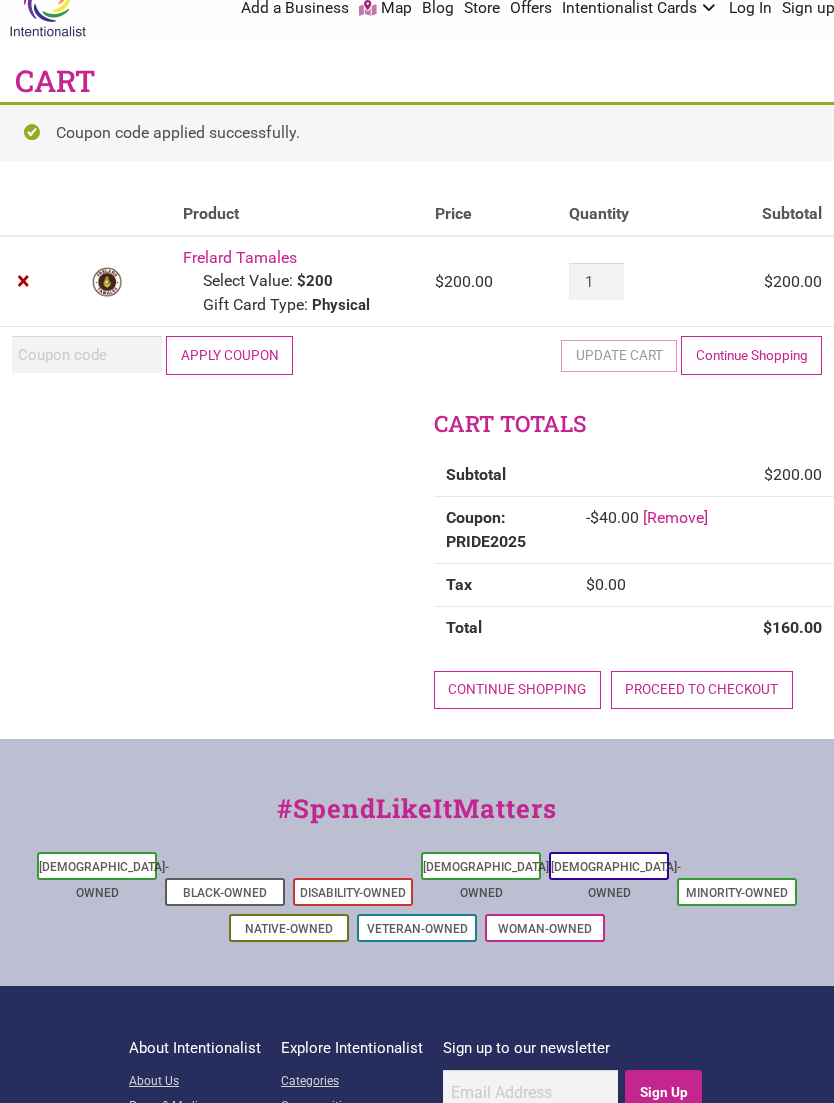 scroll, scrollTop: 37, scrollLeft: 0, axis: vertical 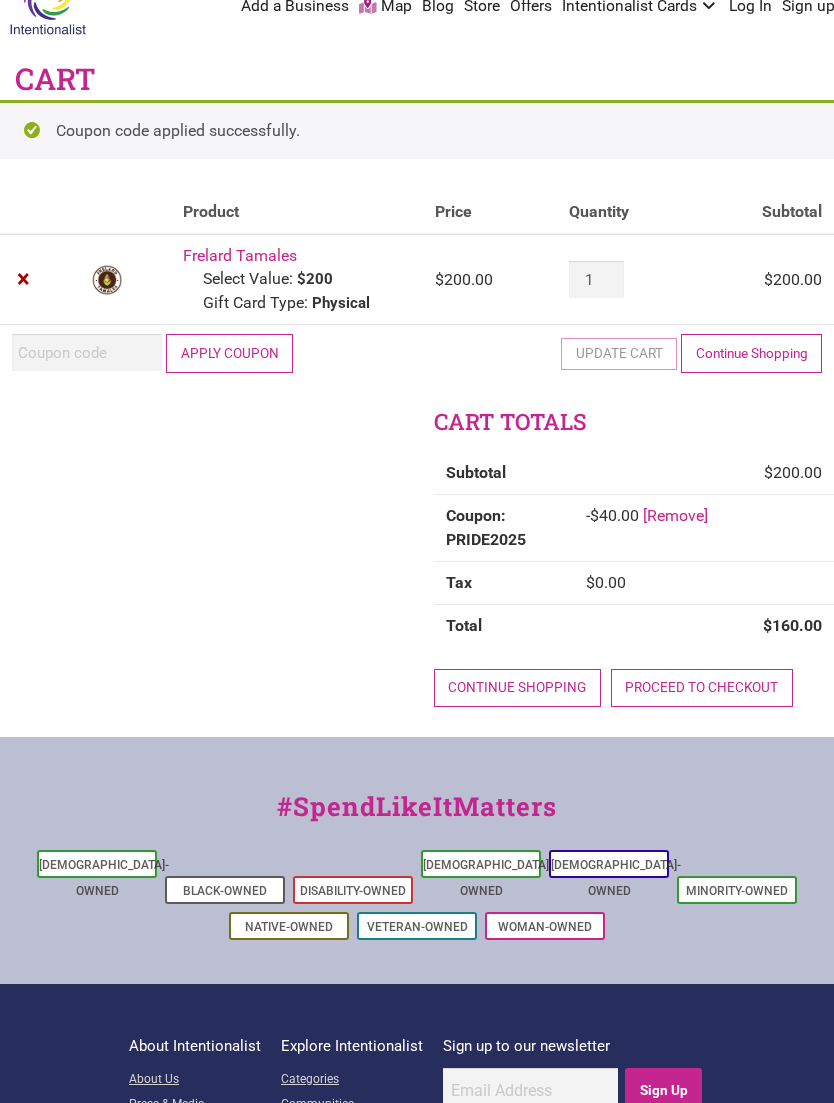 click on "Proceed to checkout" at bounding box center (702, 688) 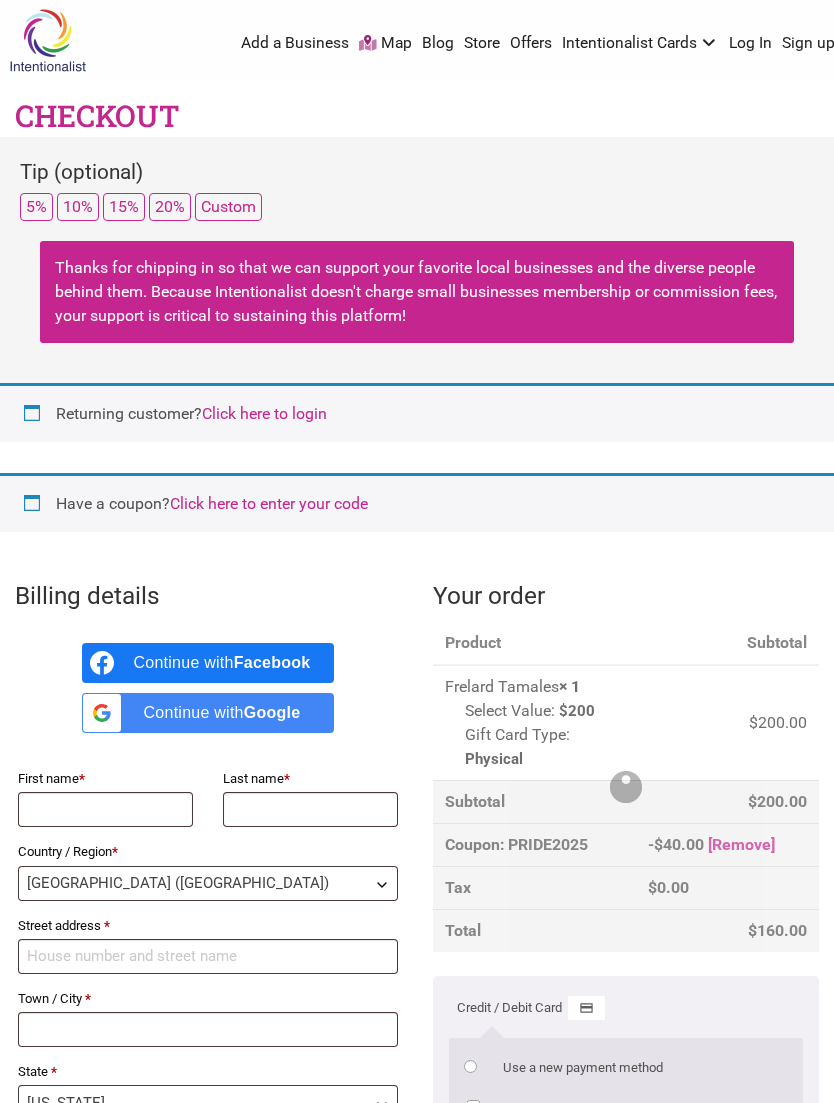 select on "WA" 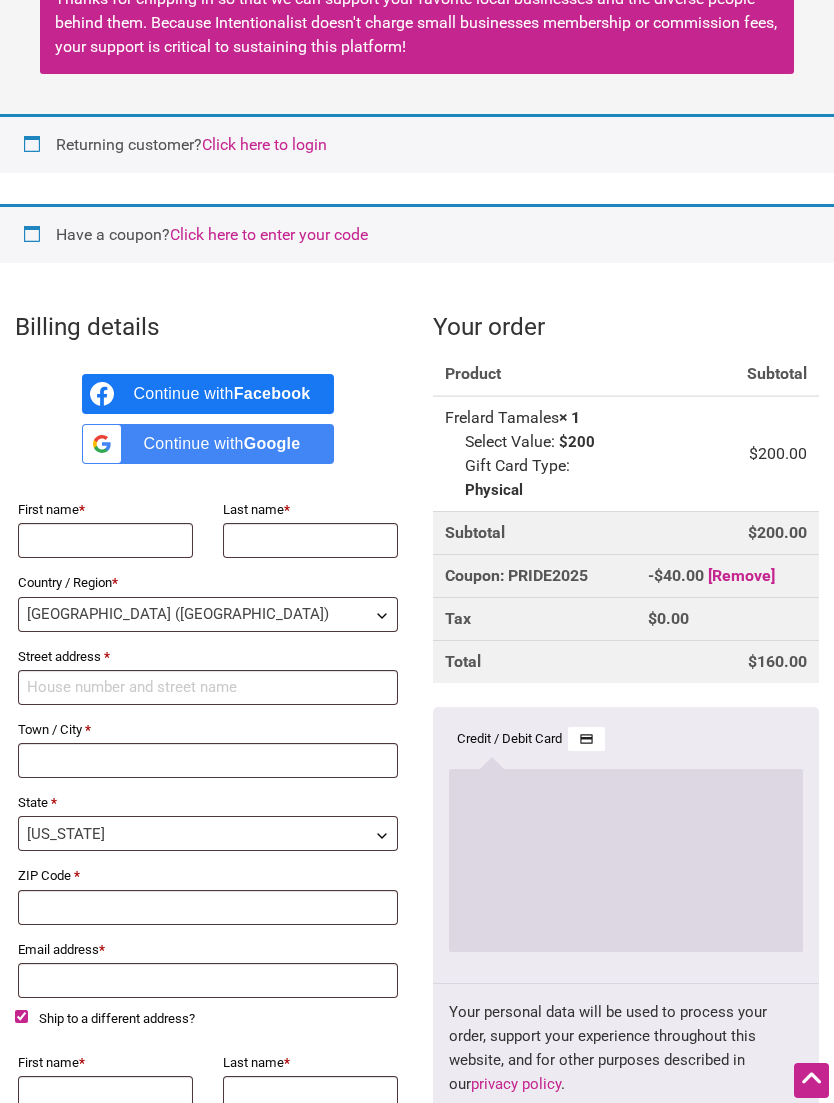 scroll, scrollTop: 235, scrollLeft: 0, axis: vertical 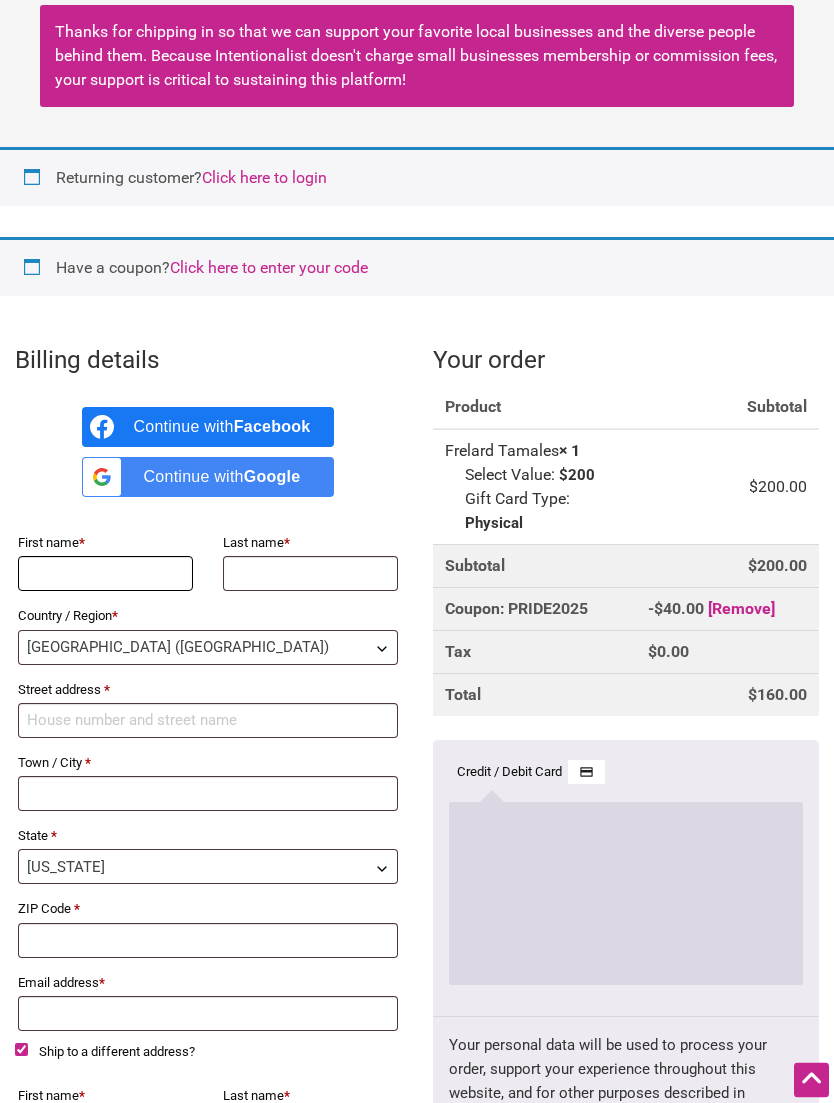 click on "First name  *" at bounding box center [105, 574] 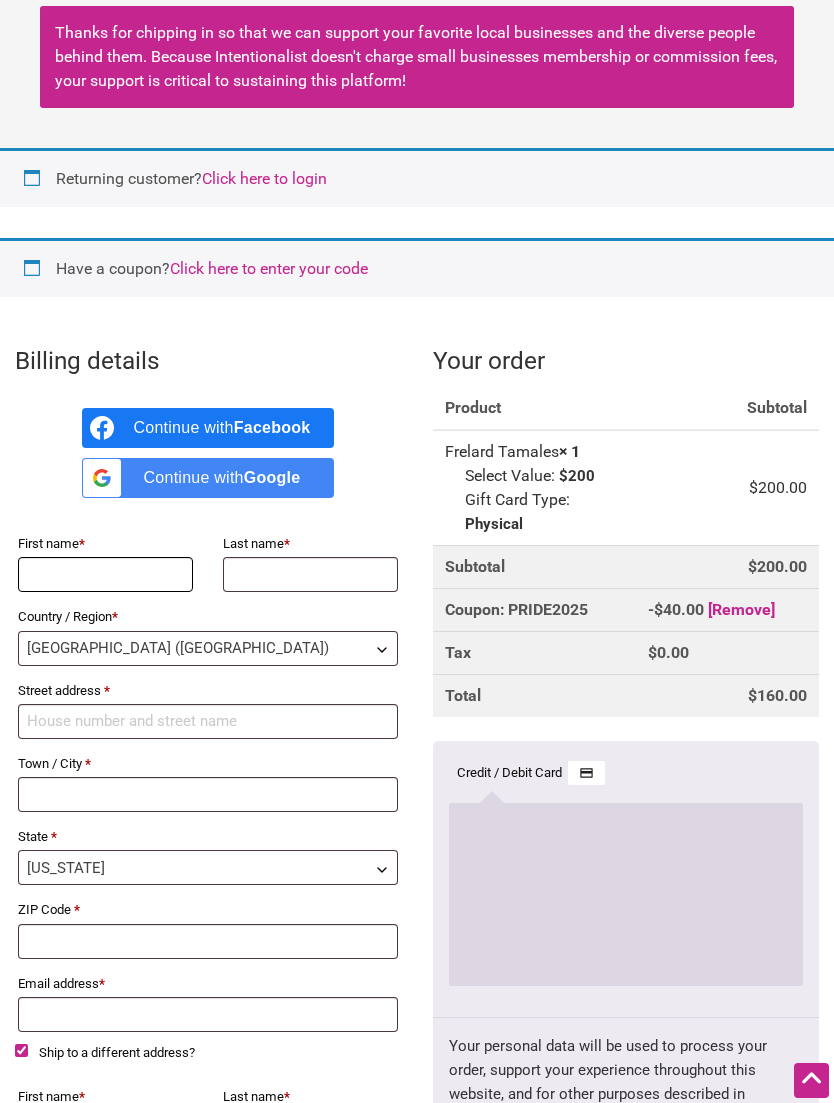 type on "Owen" 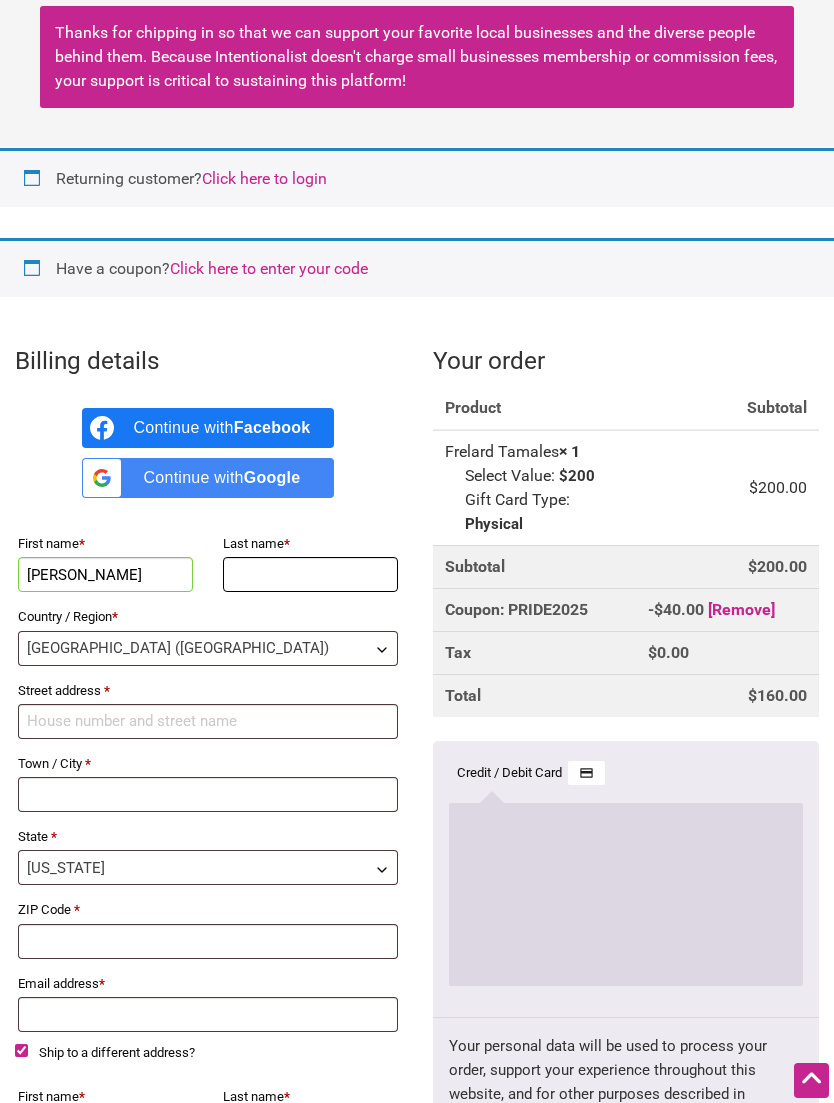 type on "Paulus" 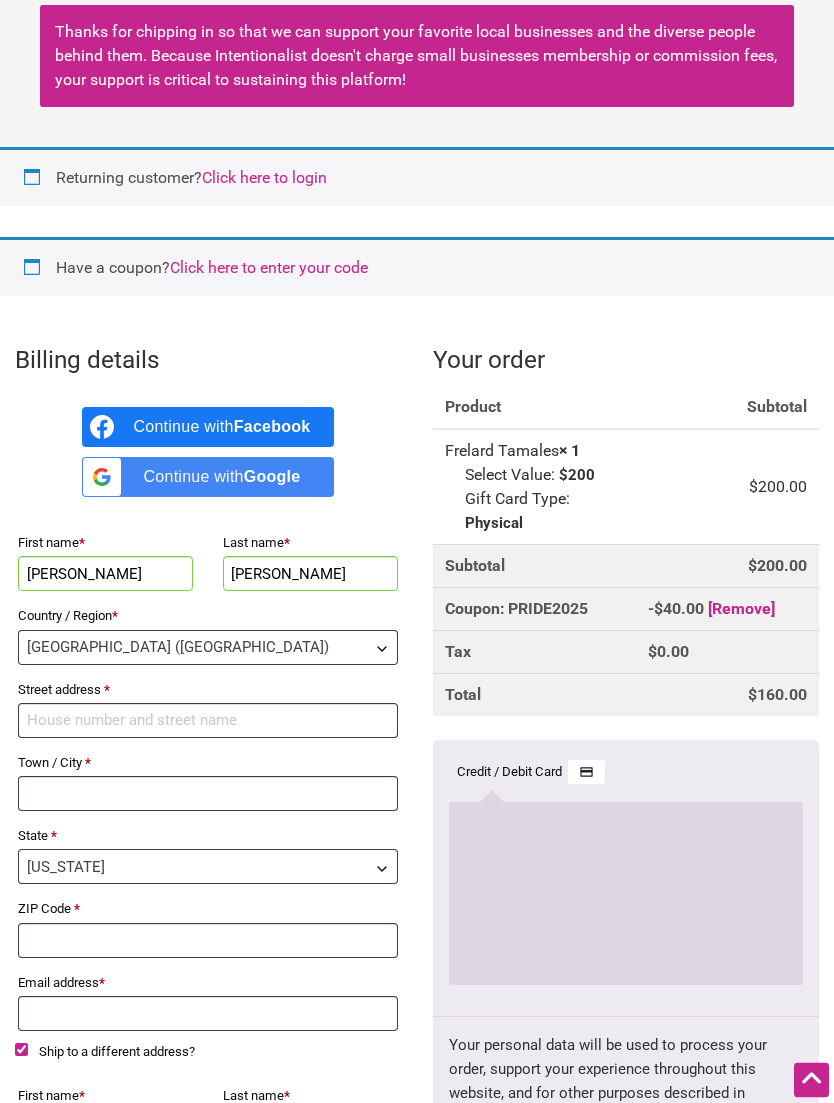 scroll, scrollTop: 235, scrollLeft: 0, axis: vertical 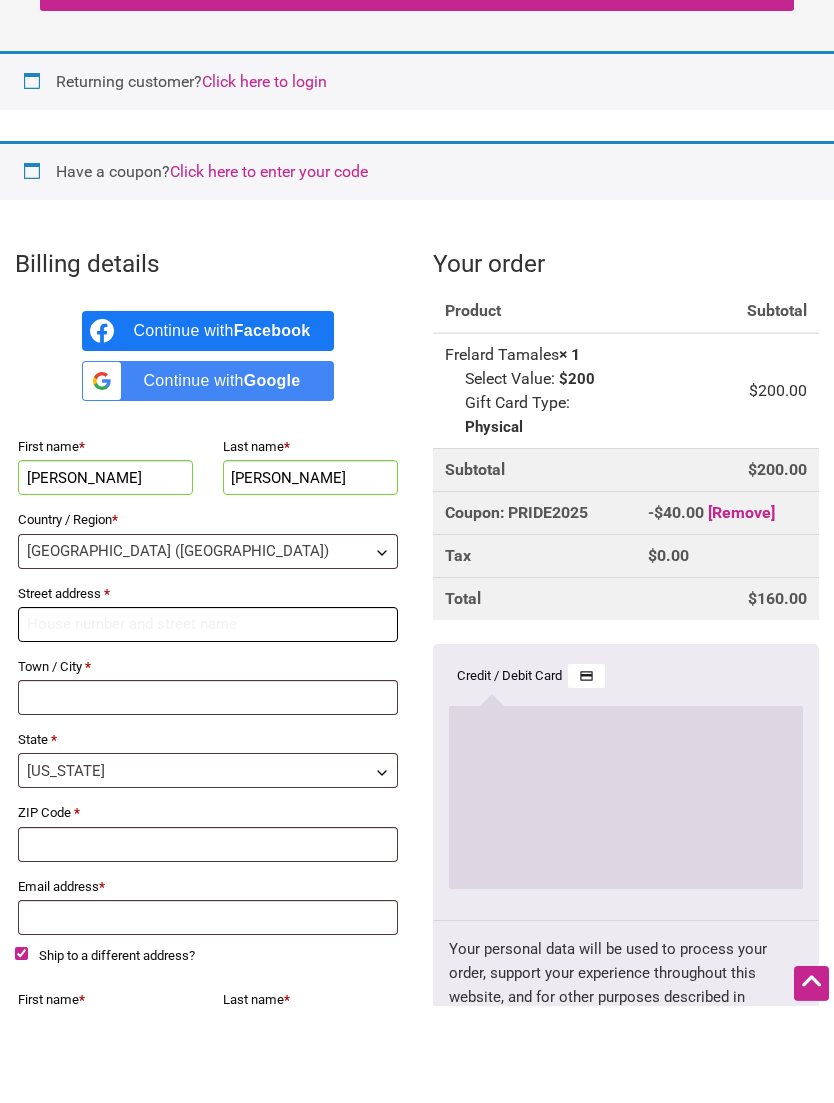 click on "Street address   *" at bounding box center (208, 721) 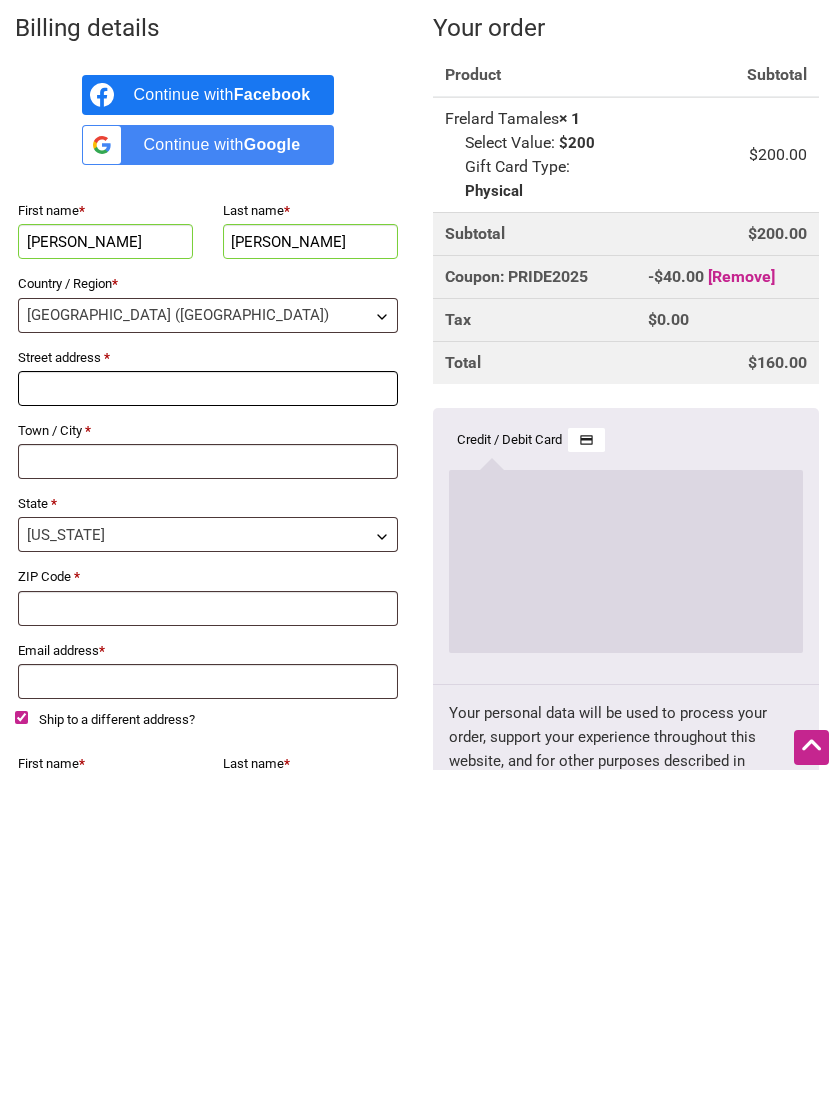 type on "816 7th St S" 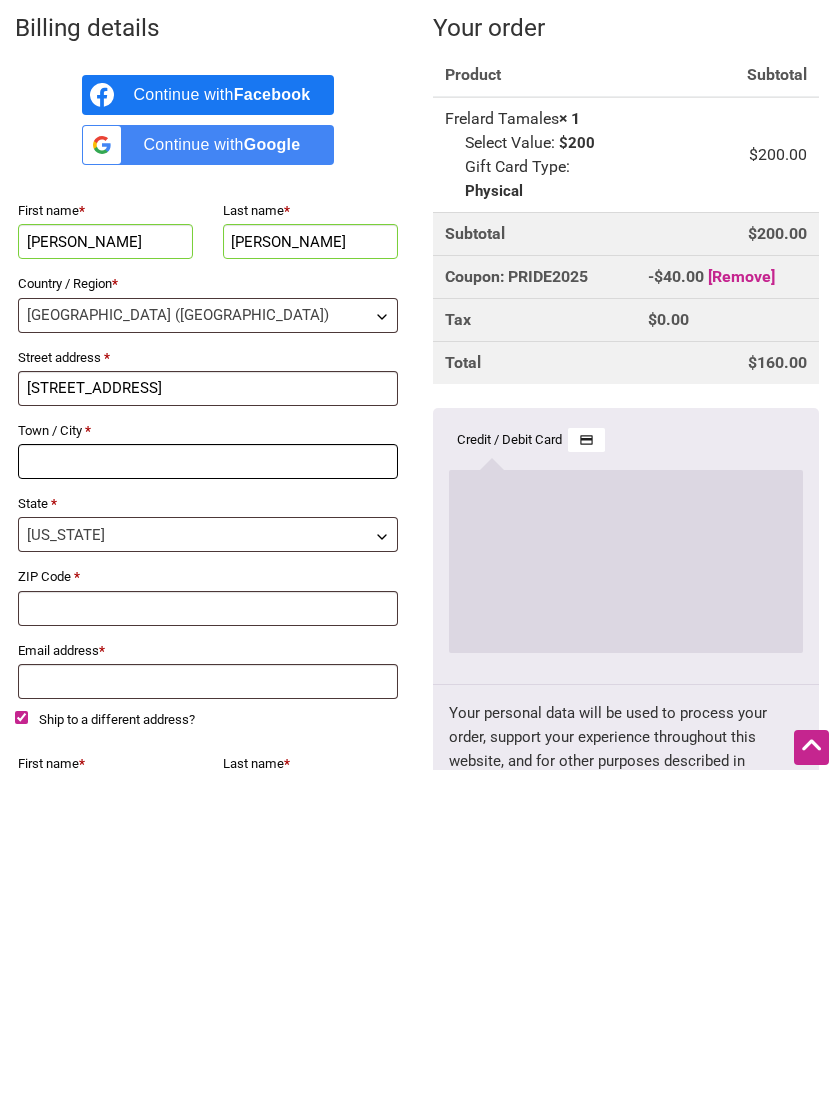 type on "Kirkland" 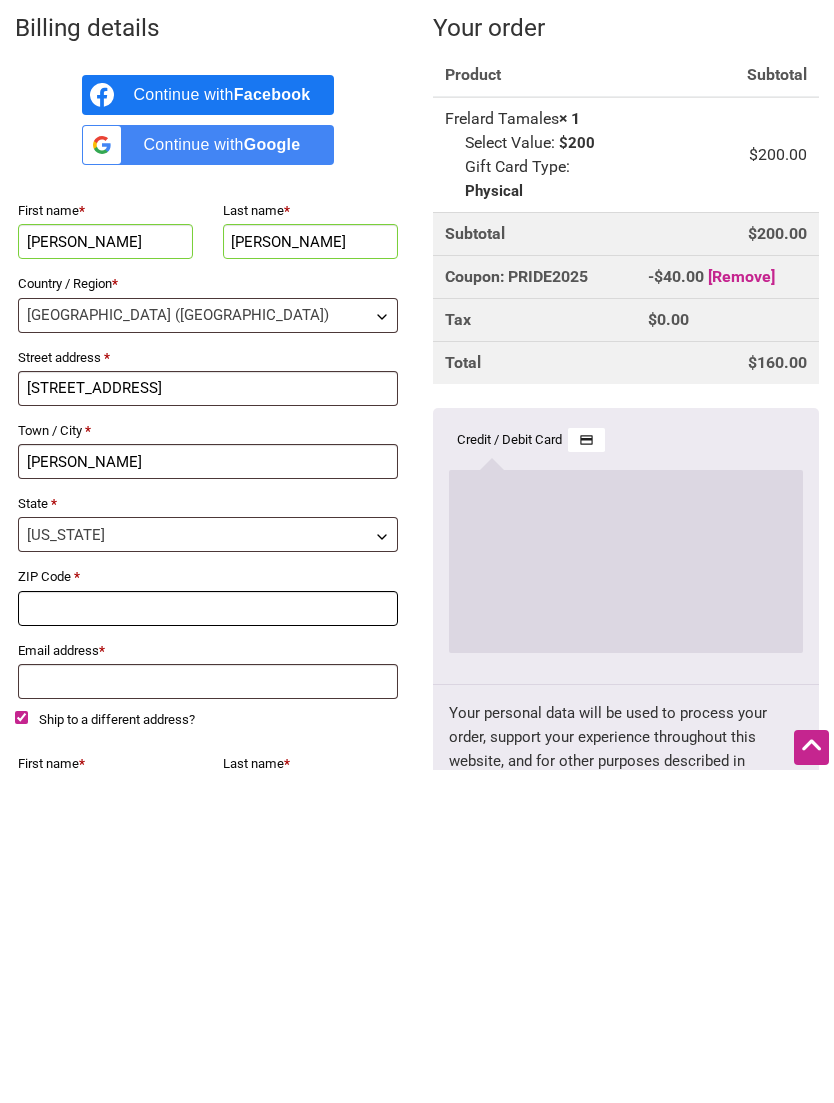 type on "98033" 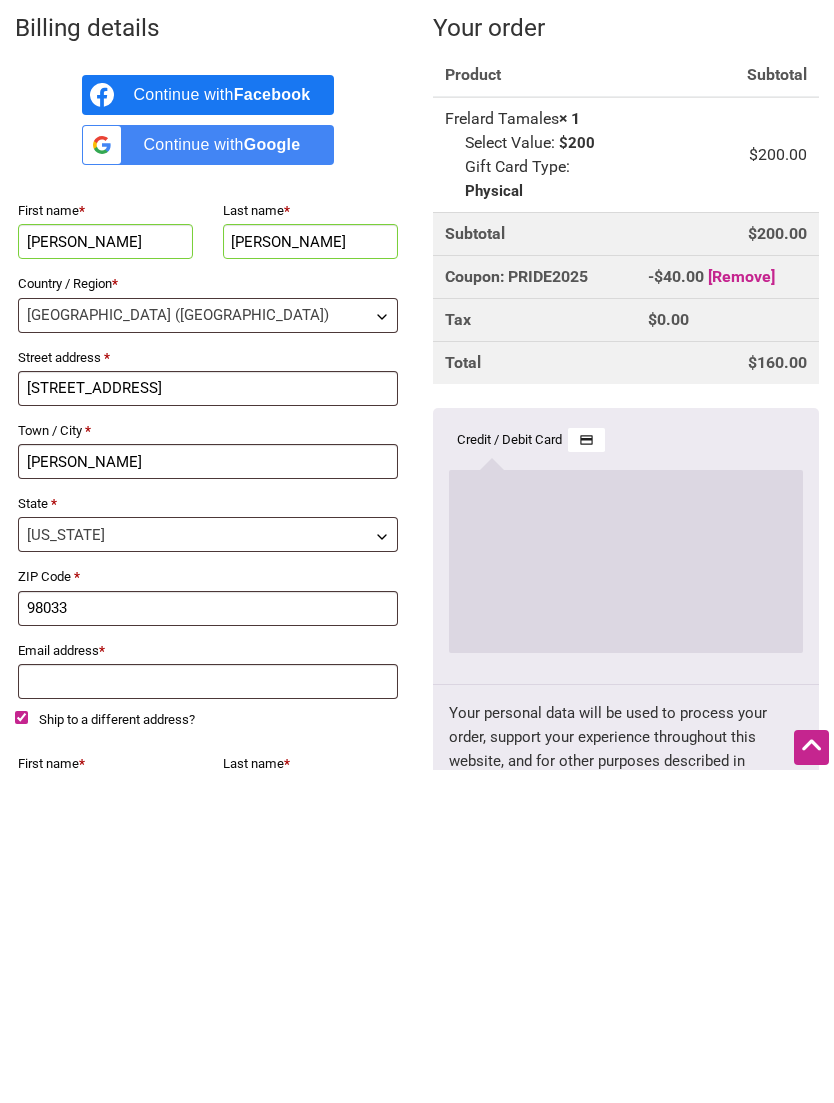 type on "816 7th St S" 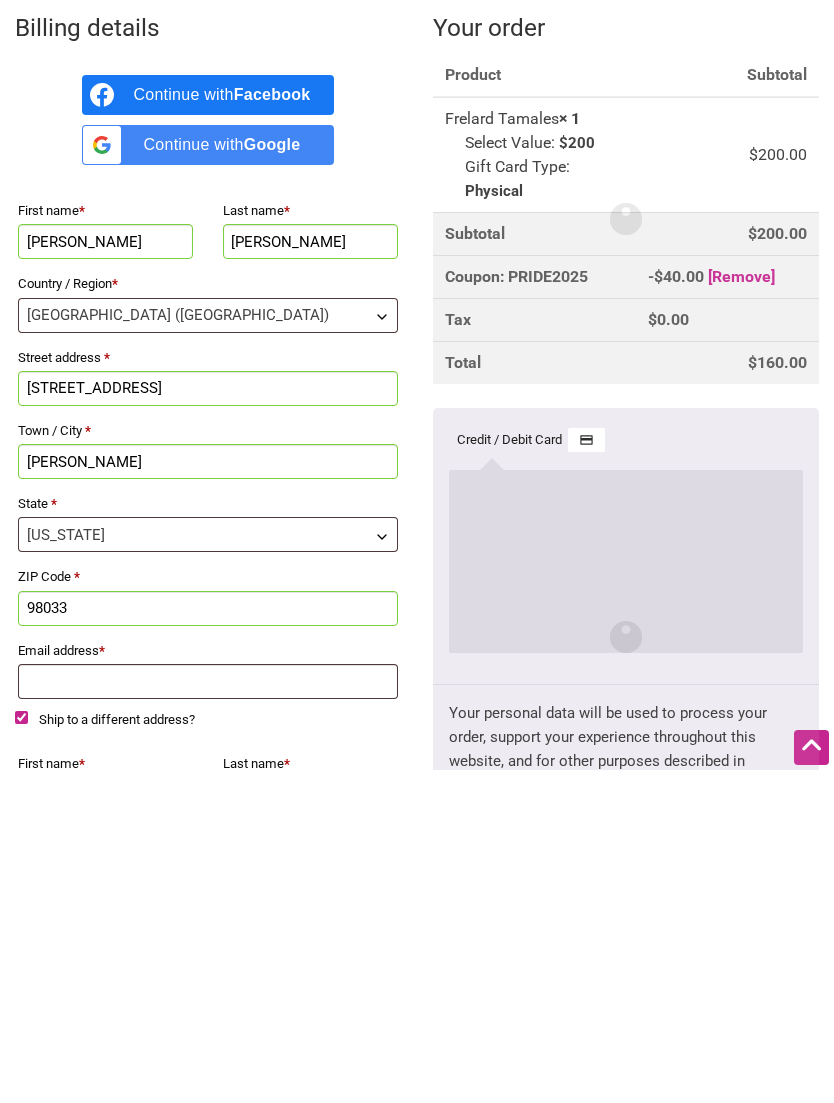 type on "Kirkland" 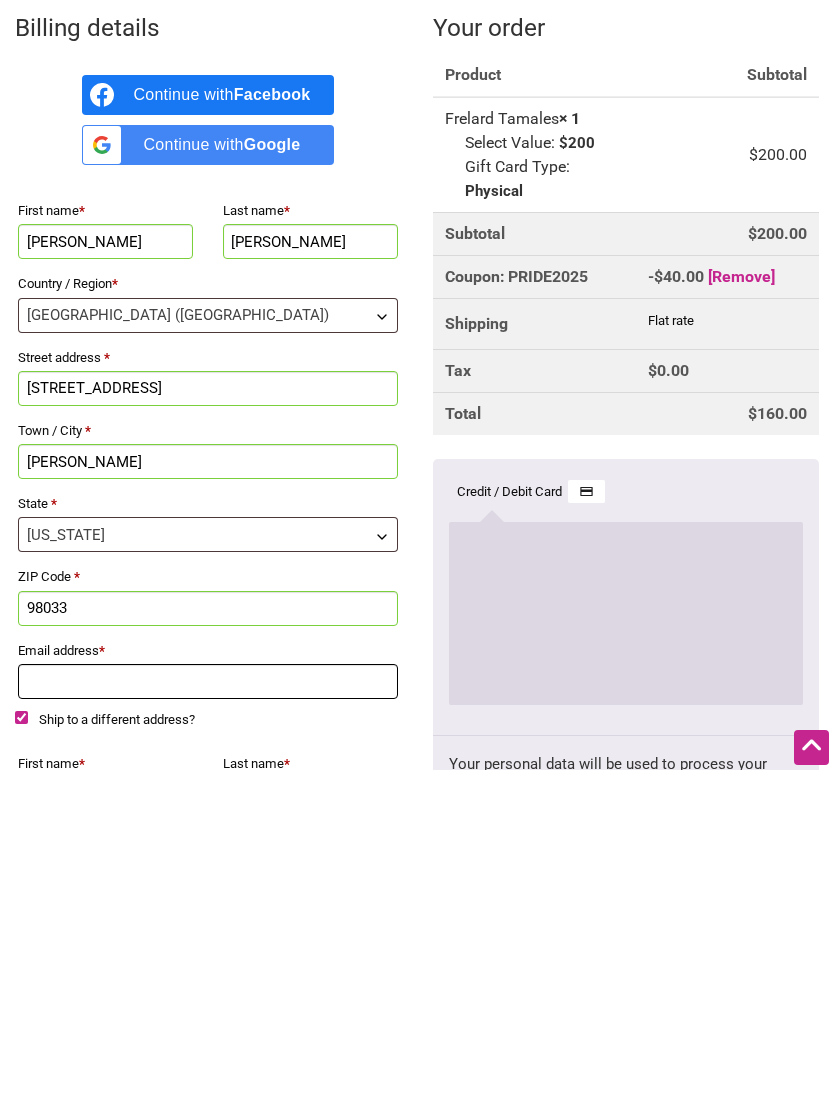 type on "owen_paulus@hotmail.com" 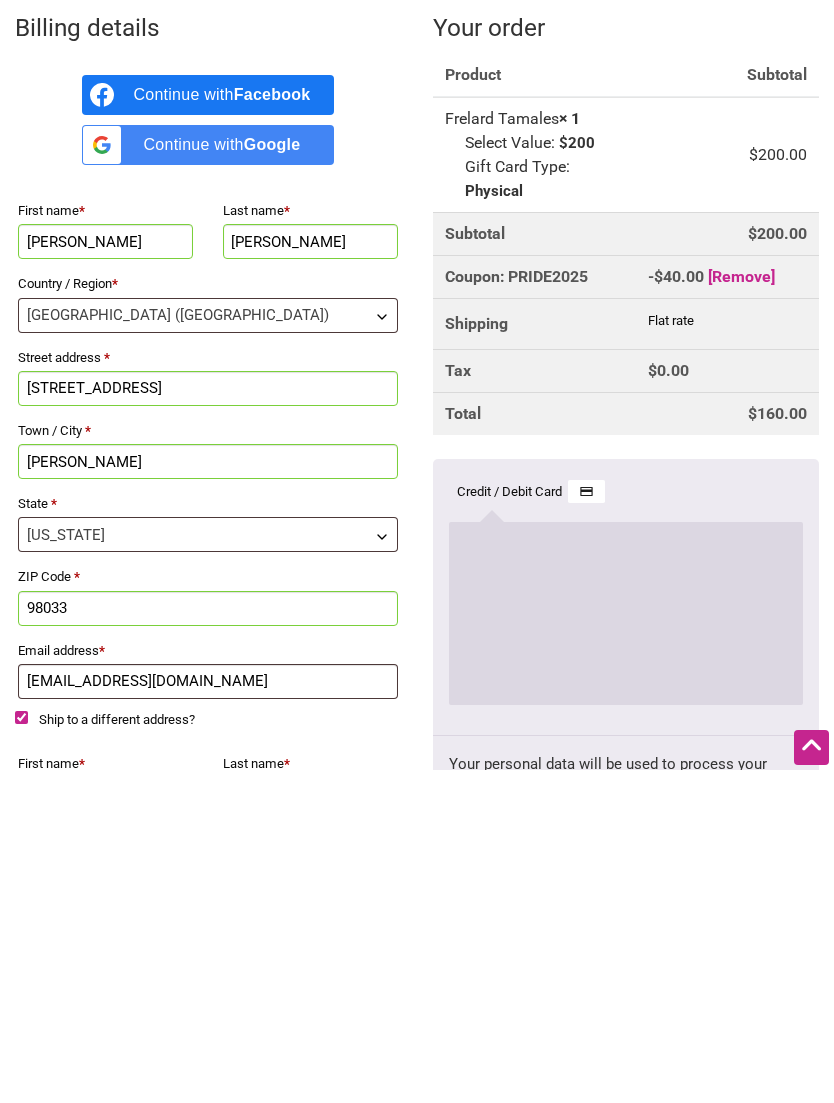 scroll, scrollTop: 569, scrollLeft: 0, axis: vertical 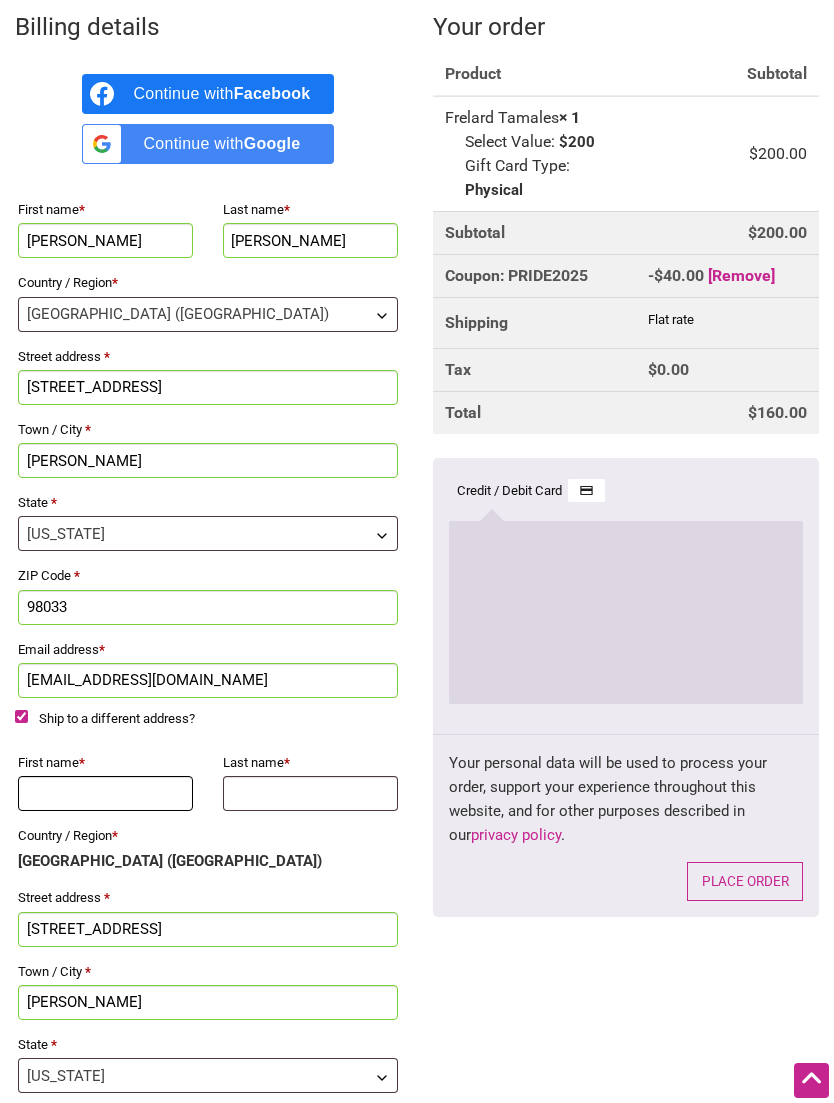 click on "First name  *" at bounding box center [105, 793] 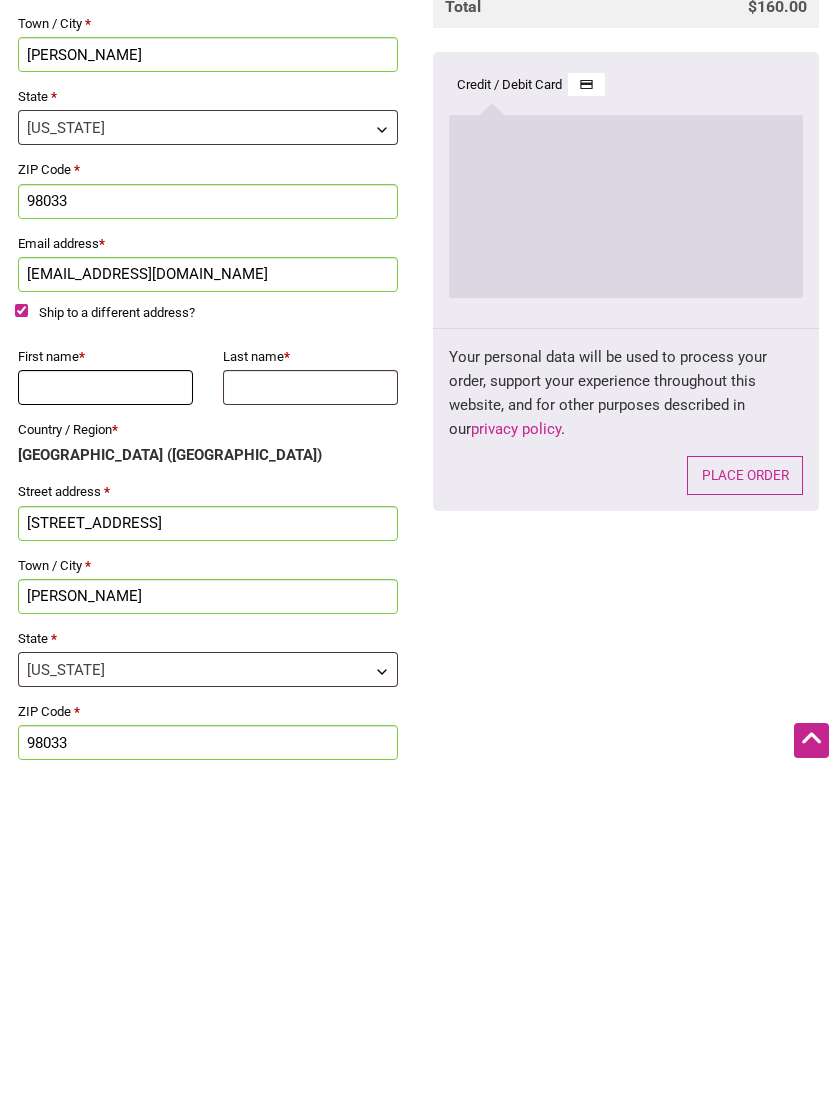 type on "Owen" 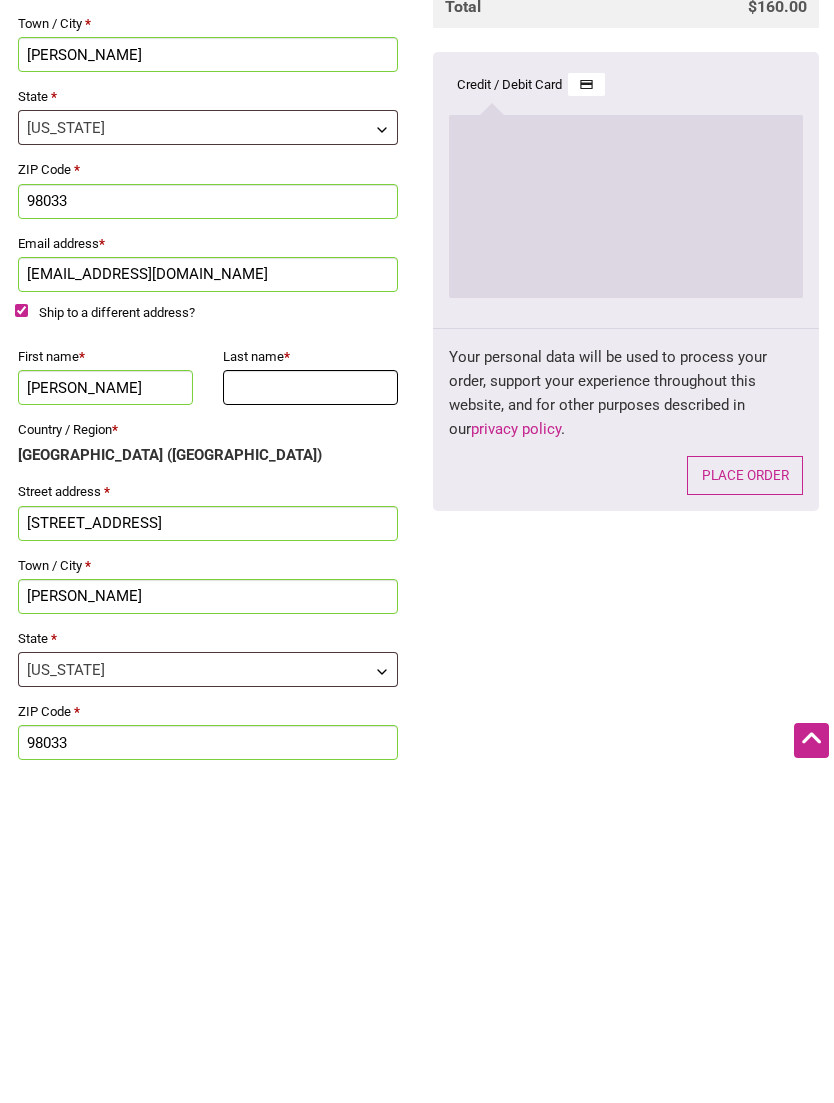 type on "Paulus" 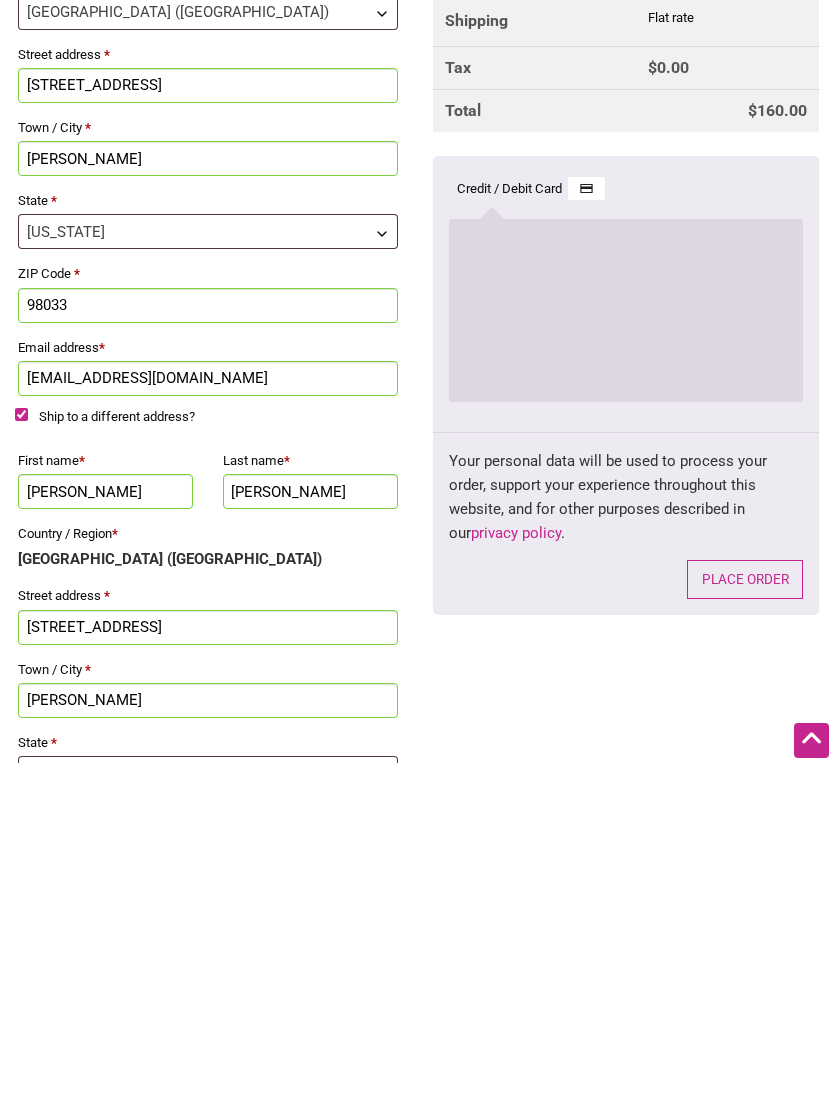 scroll, scrollTop: 562, scrollLeft: 0, axis: vertical 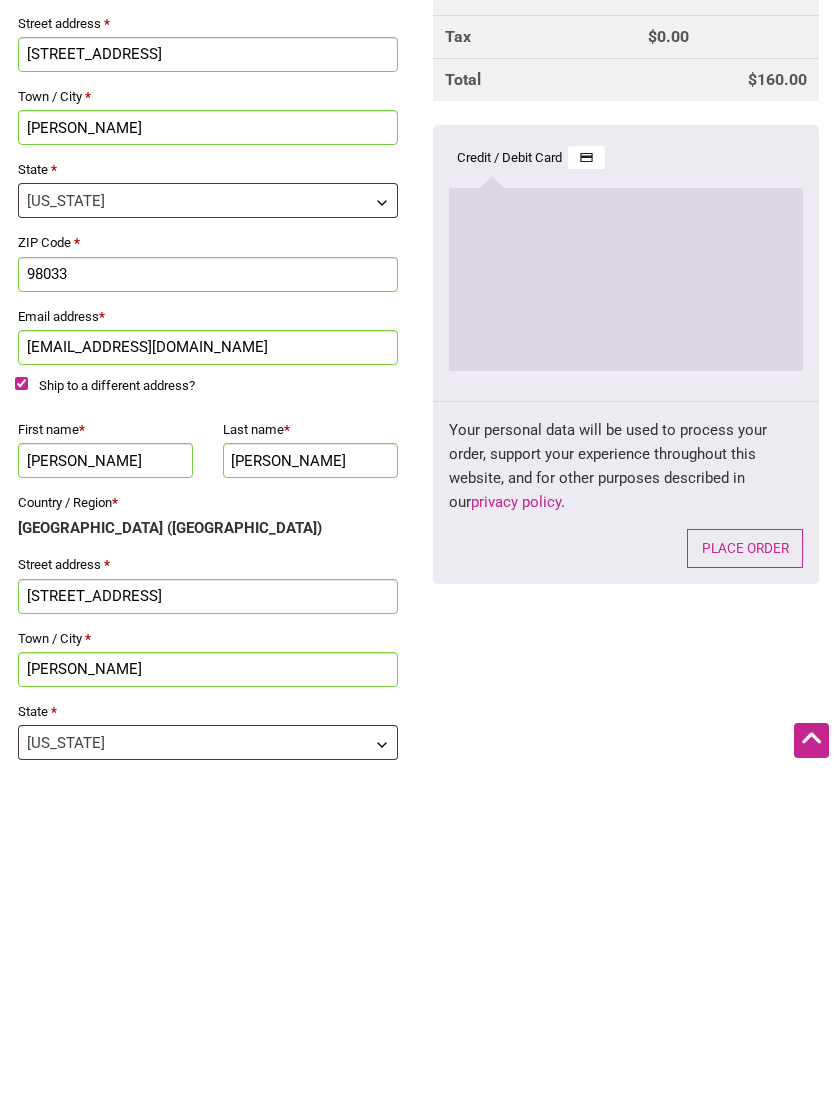 click on "Place order" at bounding box center (745, 888) 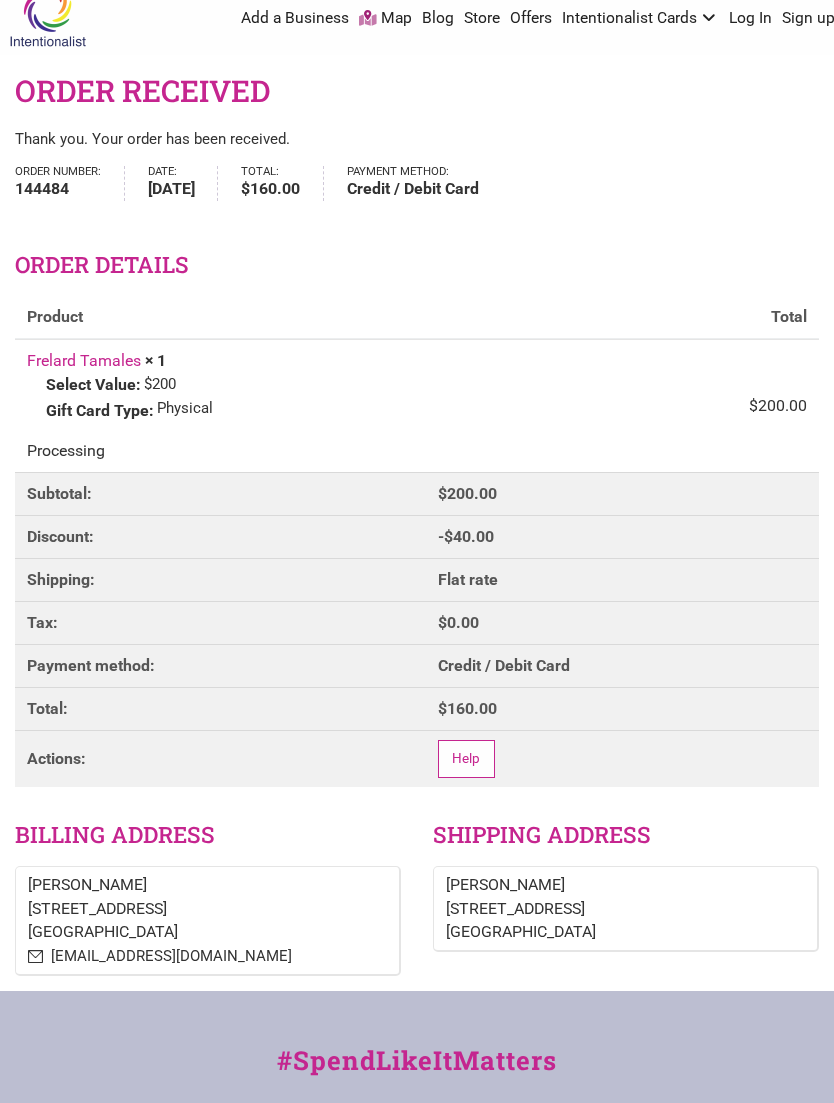 scroll, scrollTop: 0, scrollLeft: 0, axis: both 